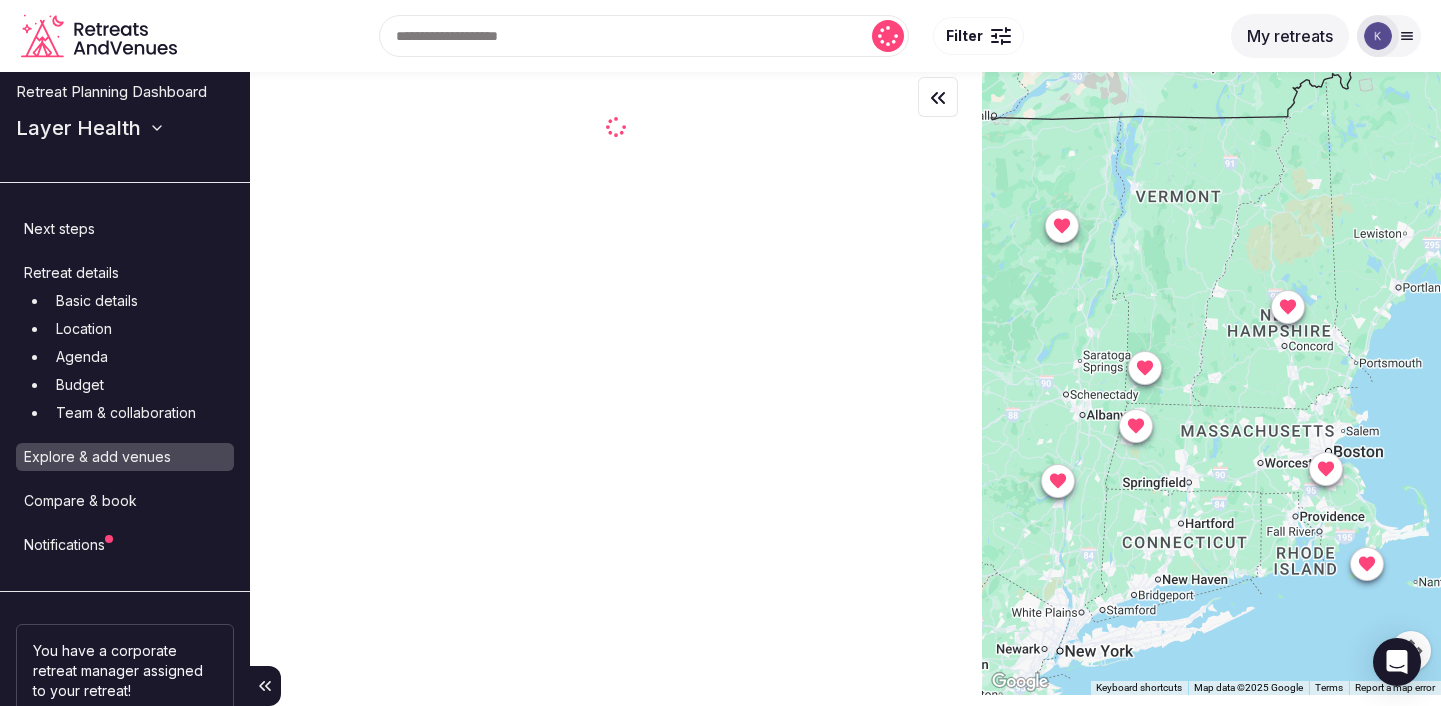 scroll, scrollTop: 13, scrollLeft: 0, axis: vertical 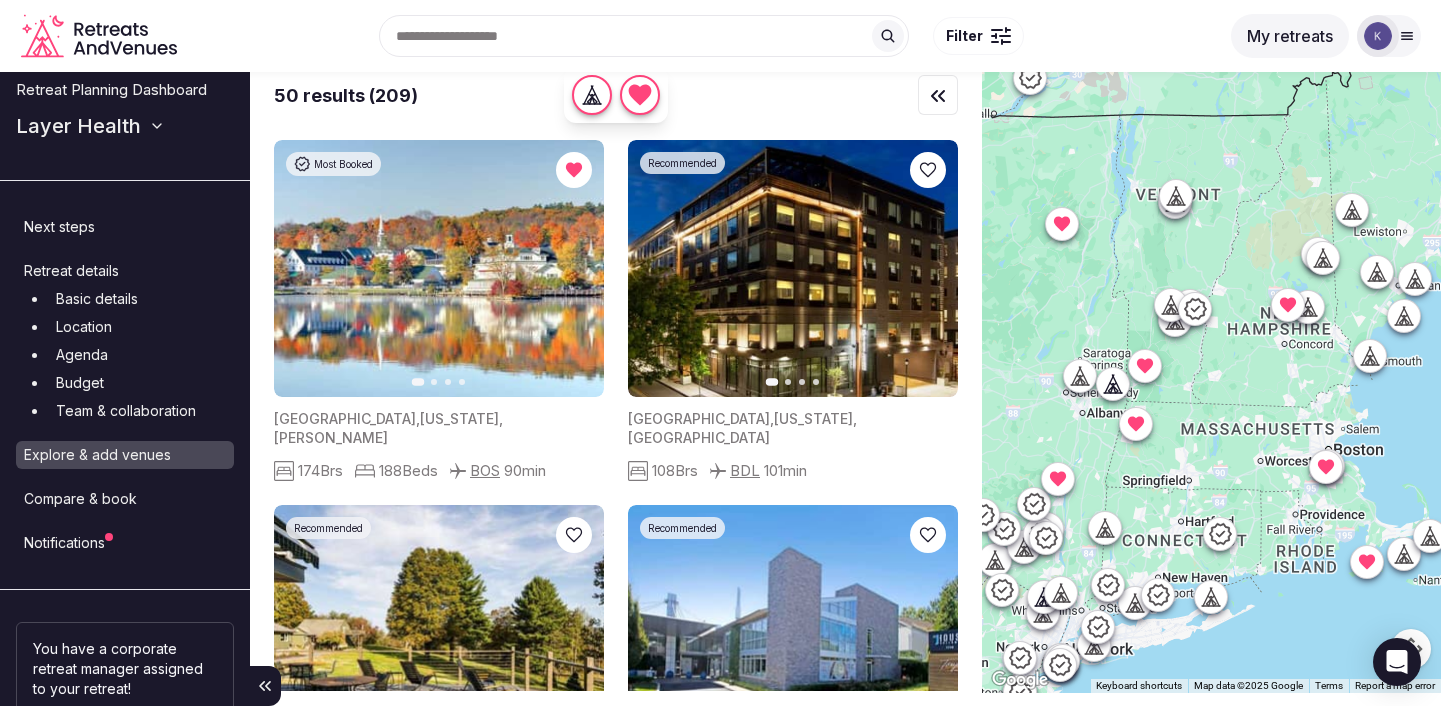 click on "Notifications" at bounding box center [125, 543] 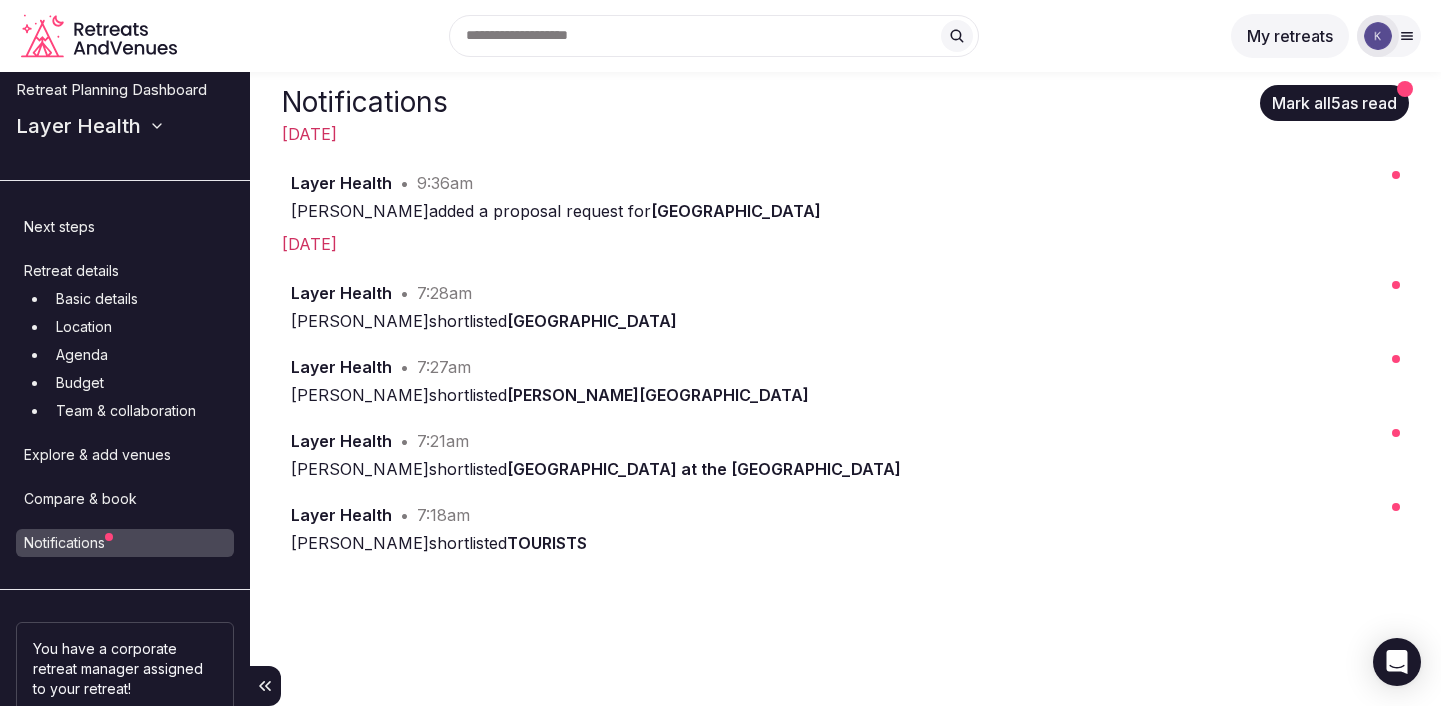 click on "Mark all  5  as read" at bounding box center (1334, 103) 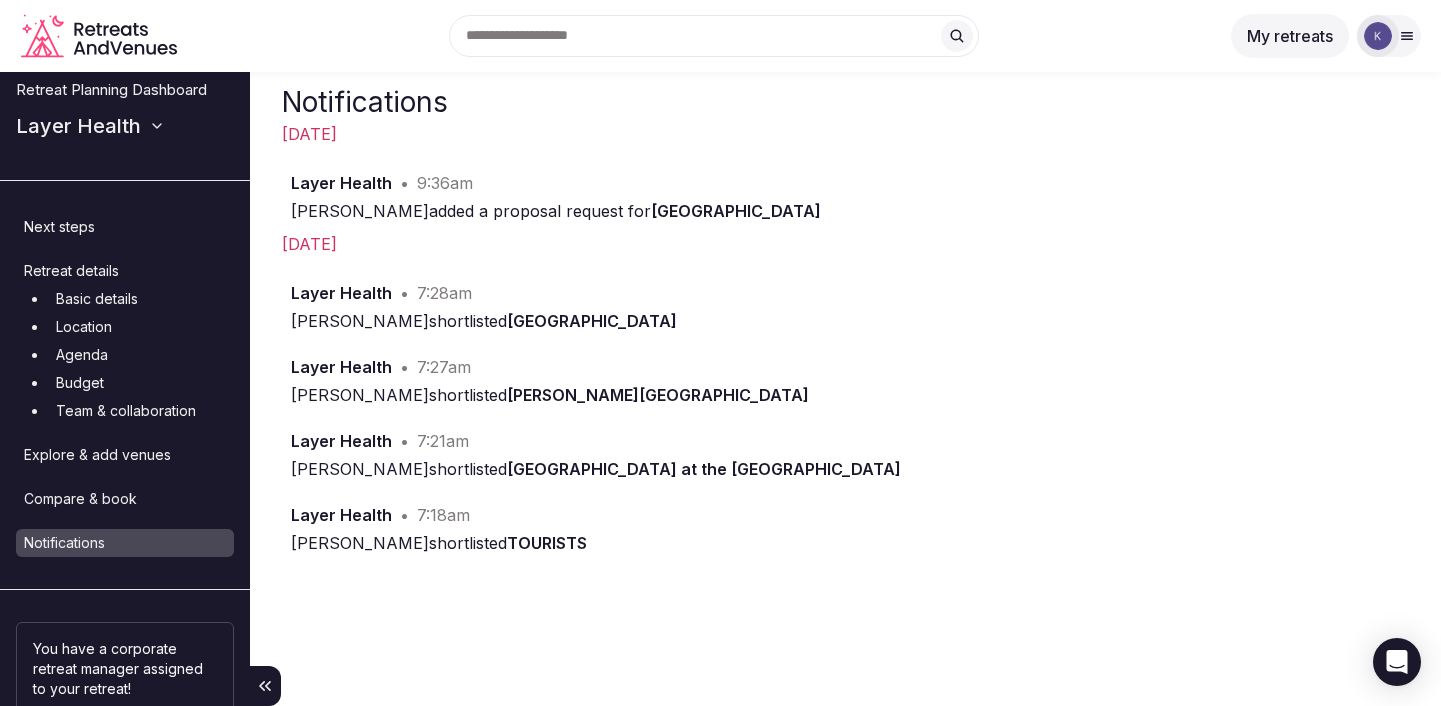 click on "Kimpton Taconic Hotel" at bounding box center [736, 211] 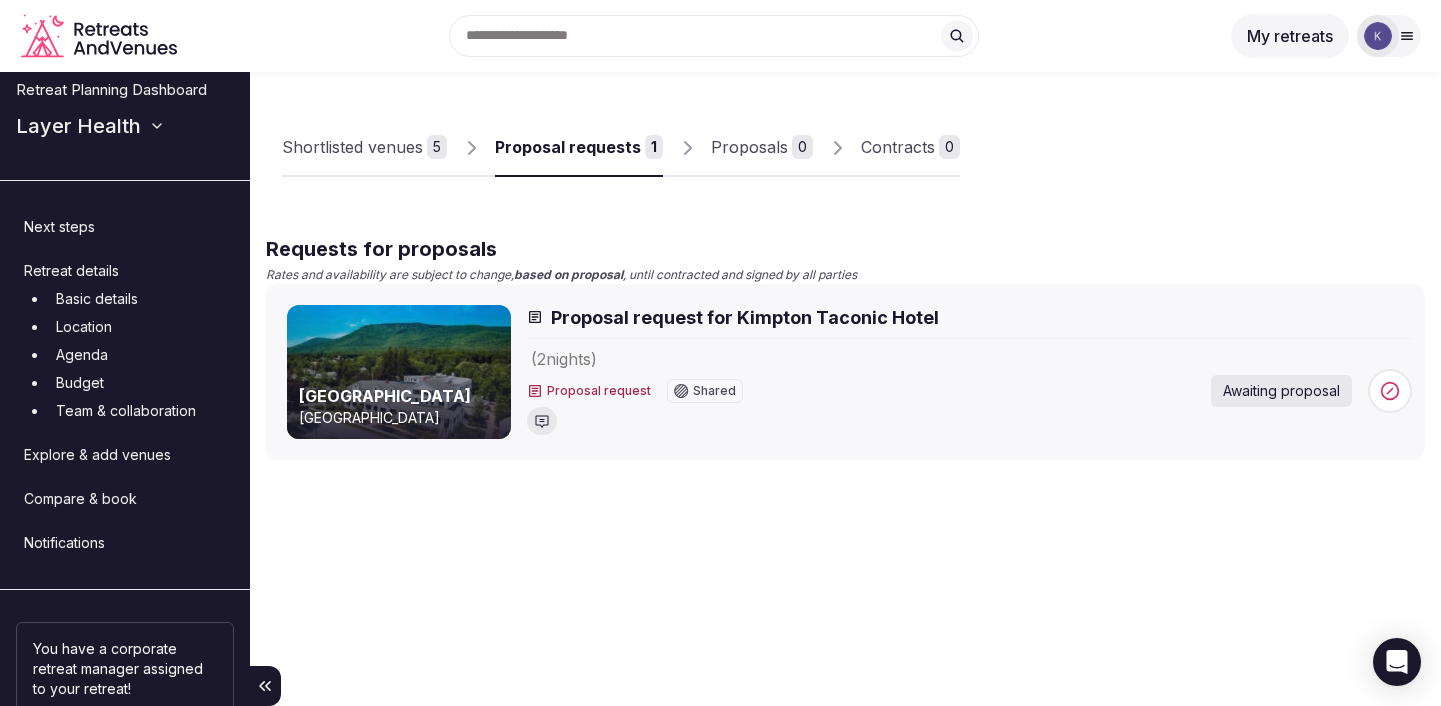 click on "Proposal request for Kimpton Taconic Hotel" at bounding box center [745, 317] 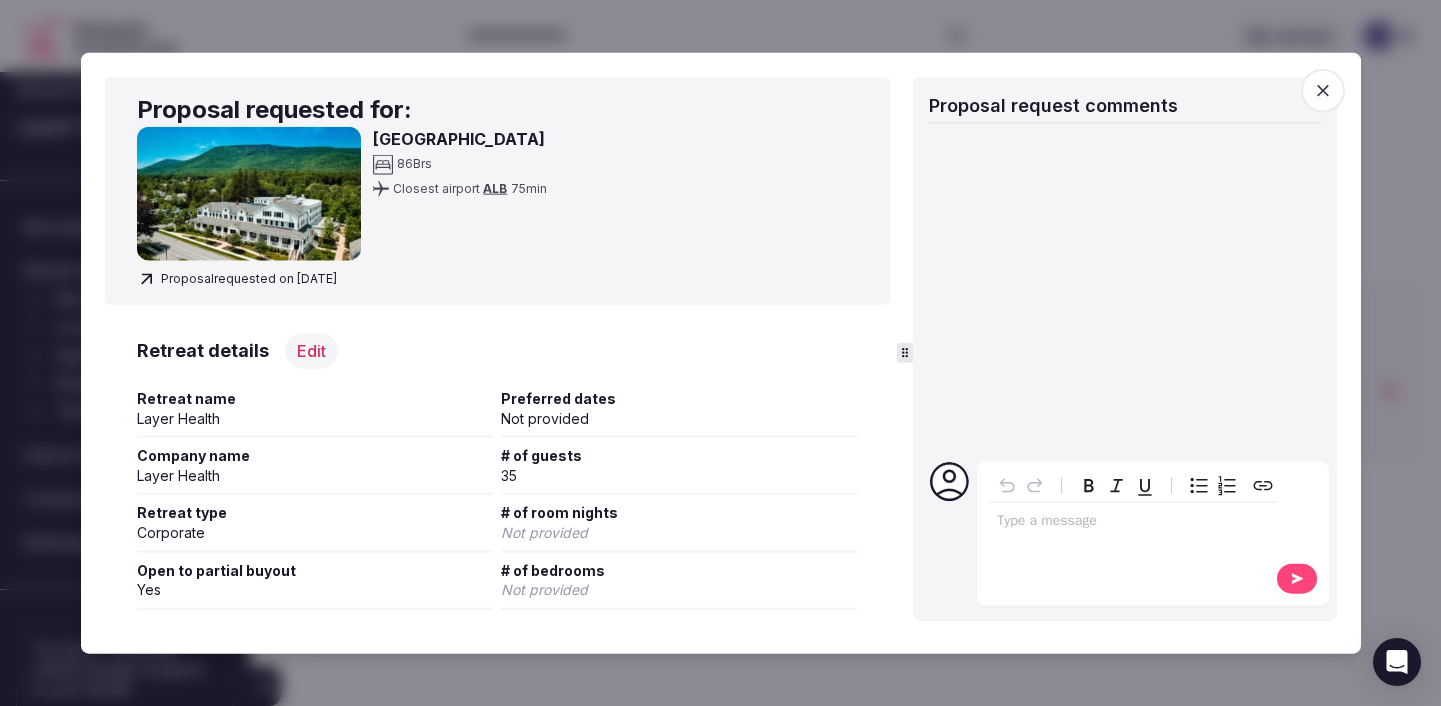 click at bounding box center (249, 193) 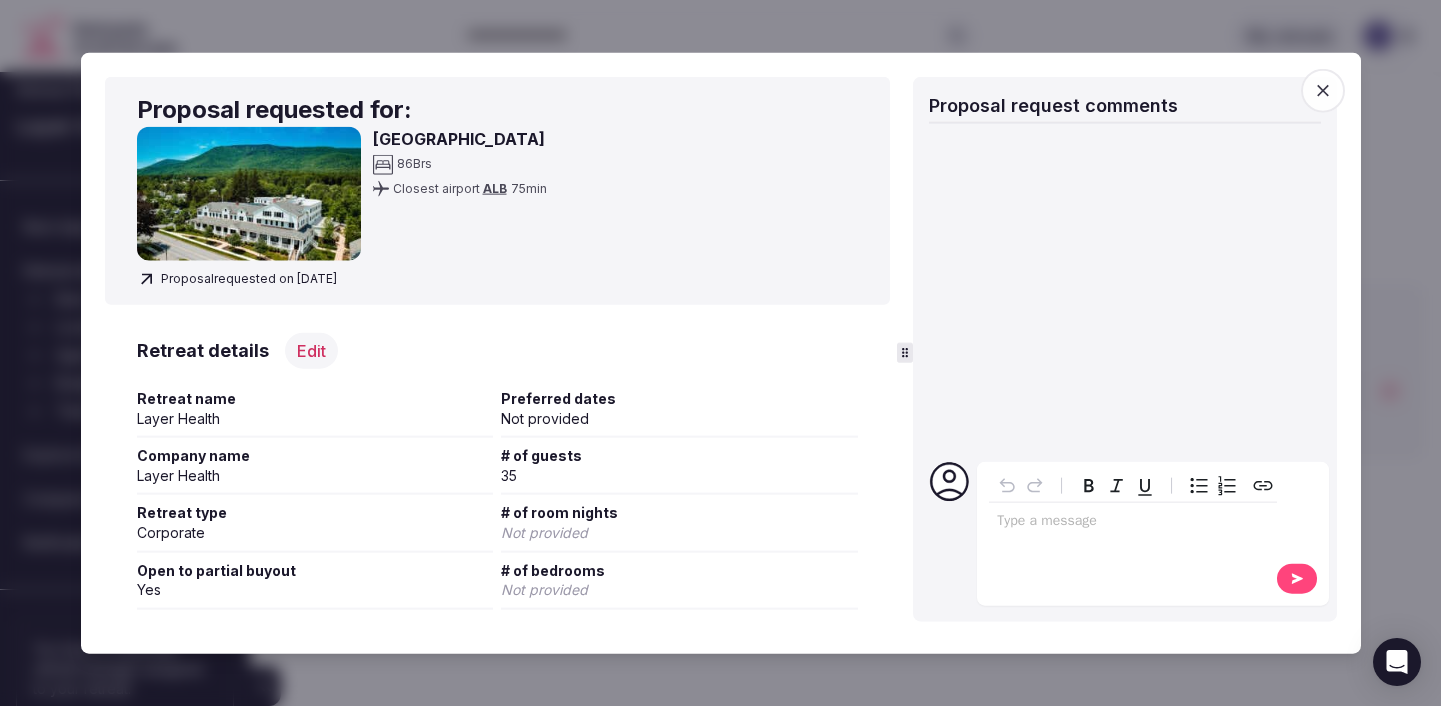 click on "Kimpton Taconic Hotel" at bounding box center (460, 138) 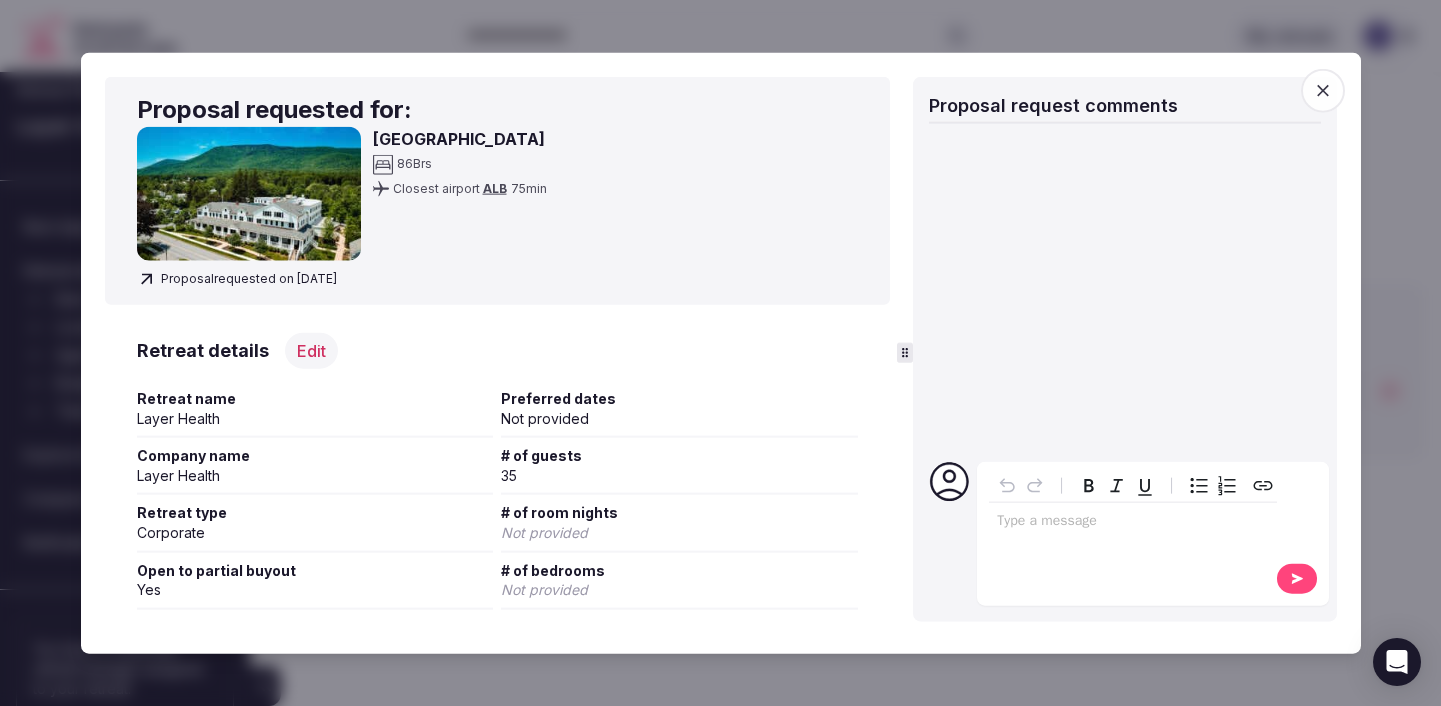 click at bounding box center (249, 193) 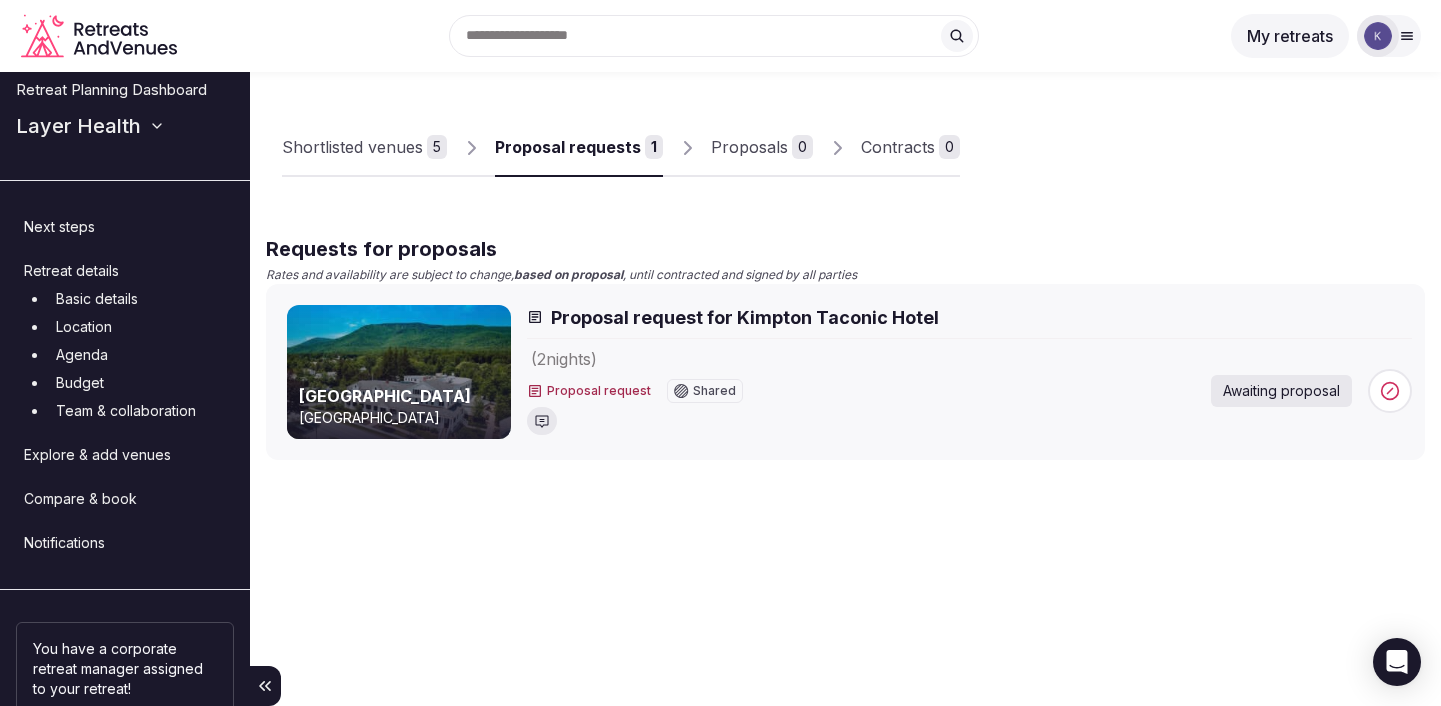 click on "Proposal request for Kimpton Taconic Hotel" at bounding box center (745, 317) 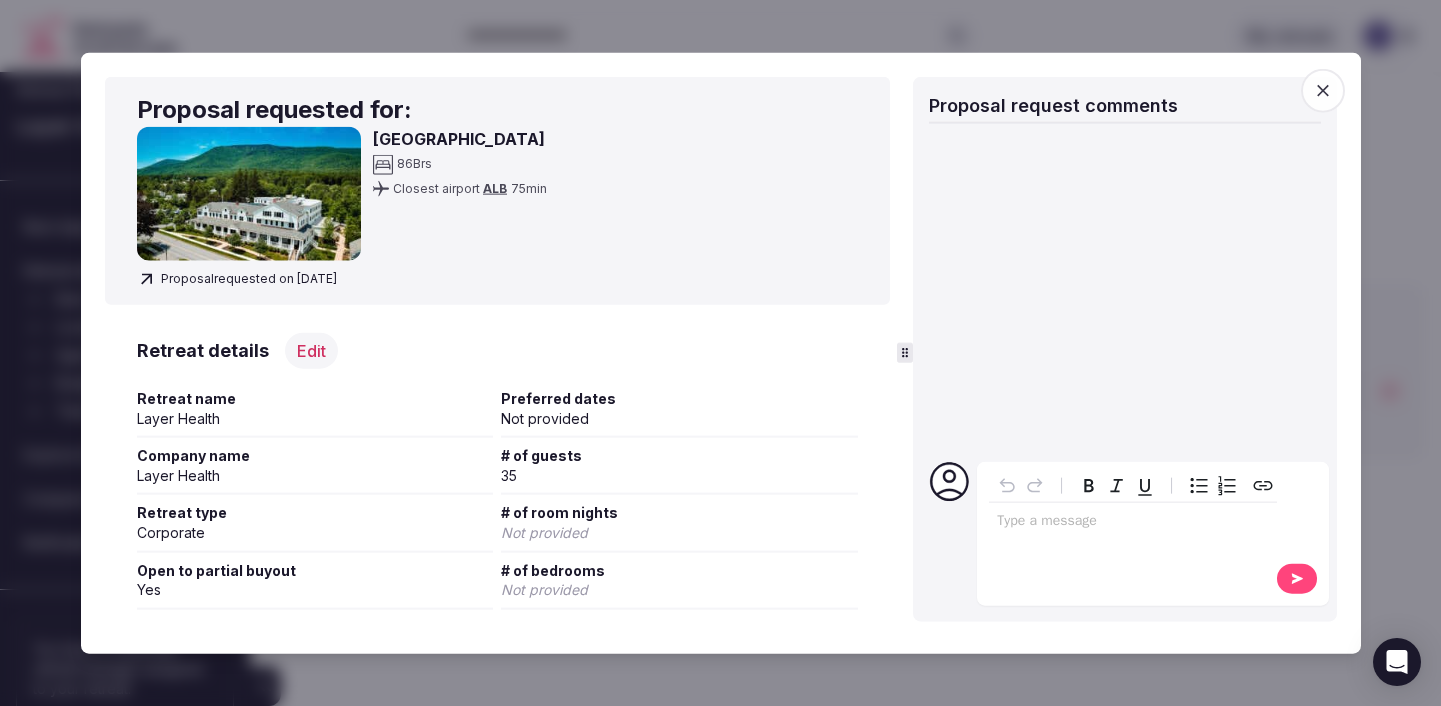 click 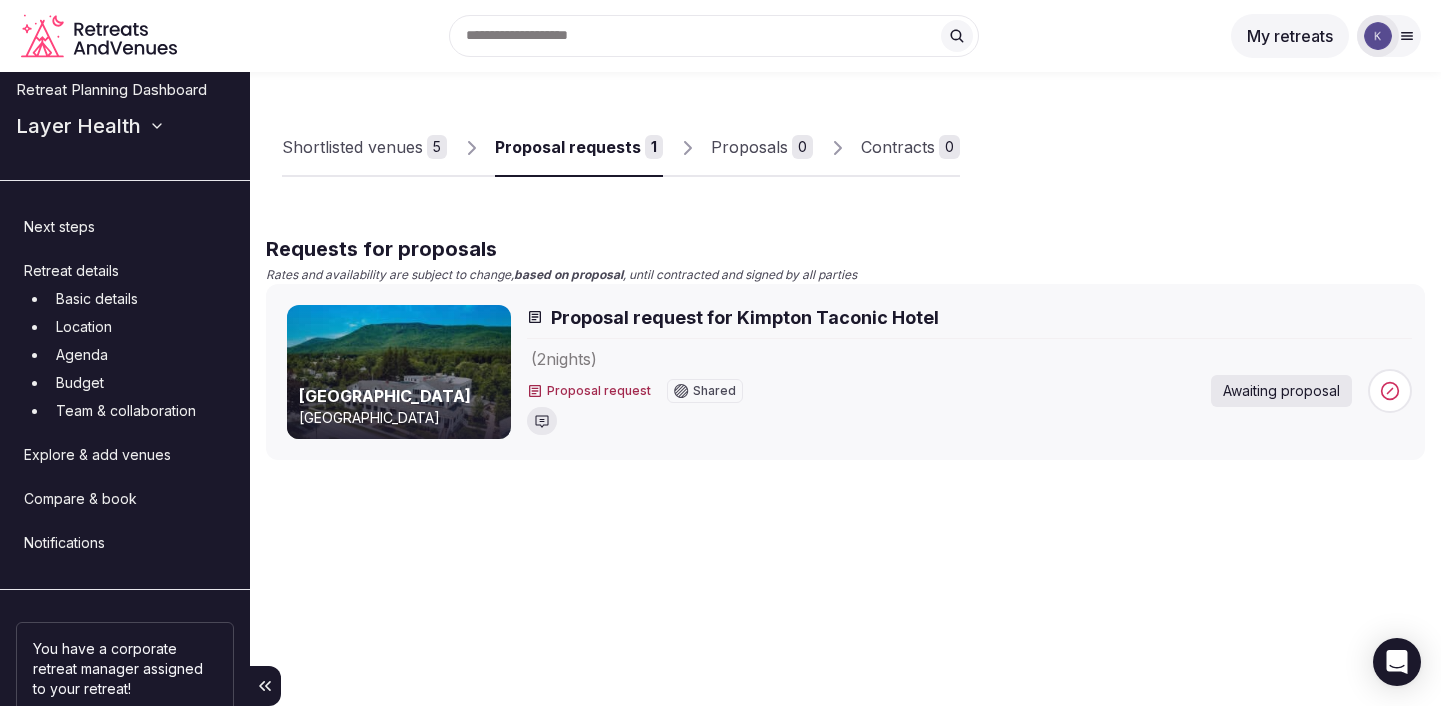 click on "Kimpton Taconic Hotel" at bounding box center (411, 396) 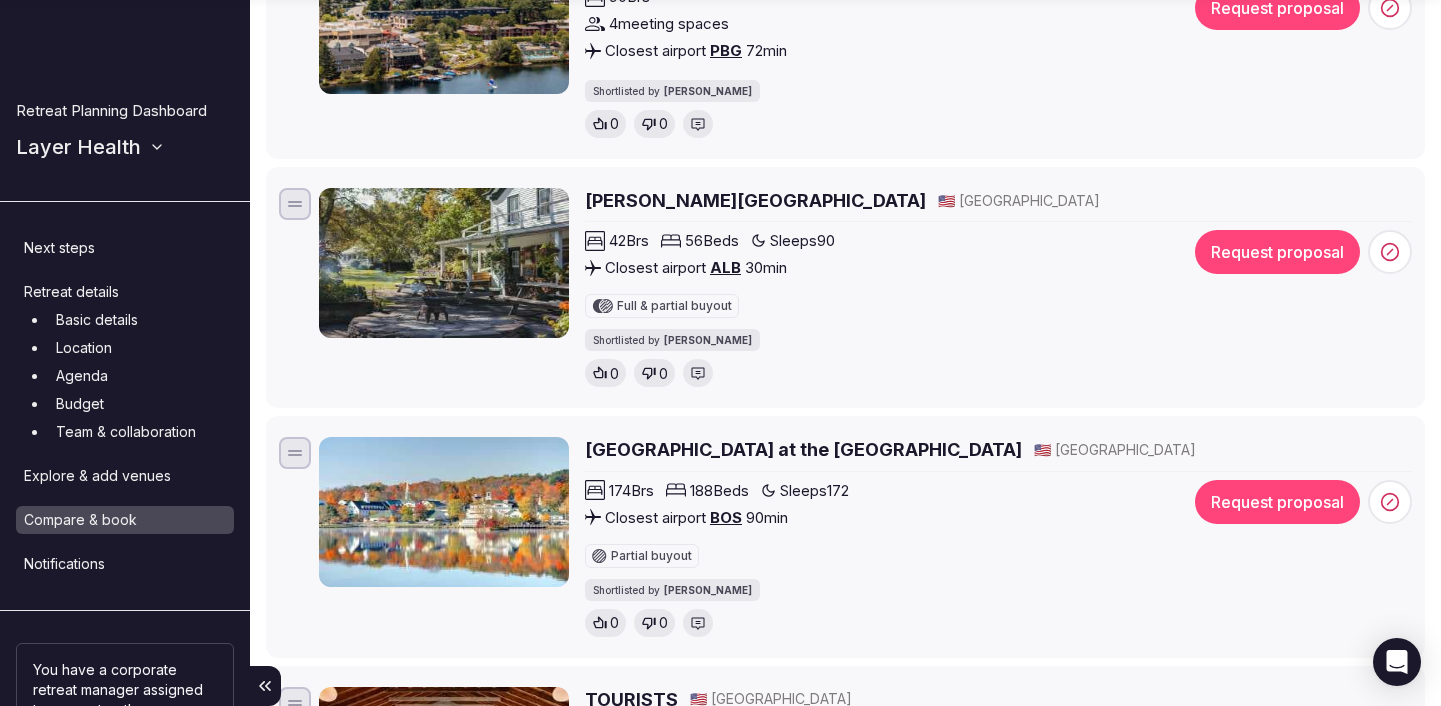 scroll, scrollTop: 669, scrollLeft: 0, axis: vertical 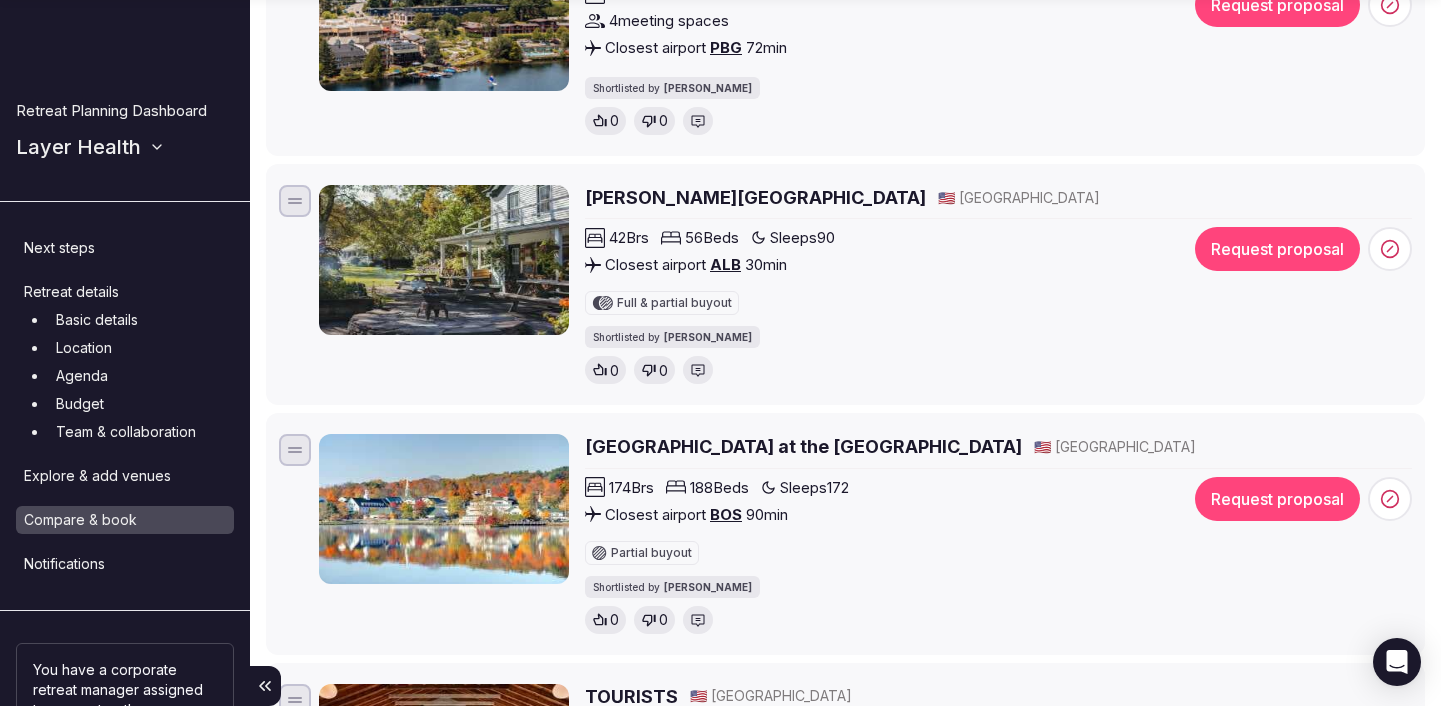 click on "[PERSON_NAME][GEOGRAPHIC_DATA]" at bounding box center [755, 197] 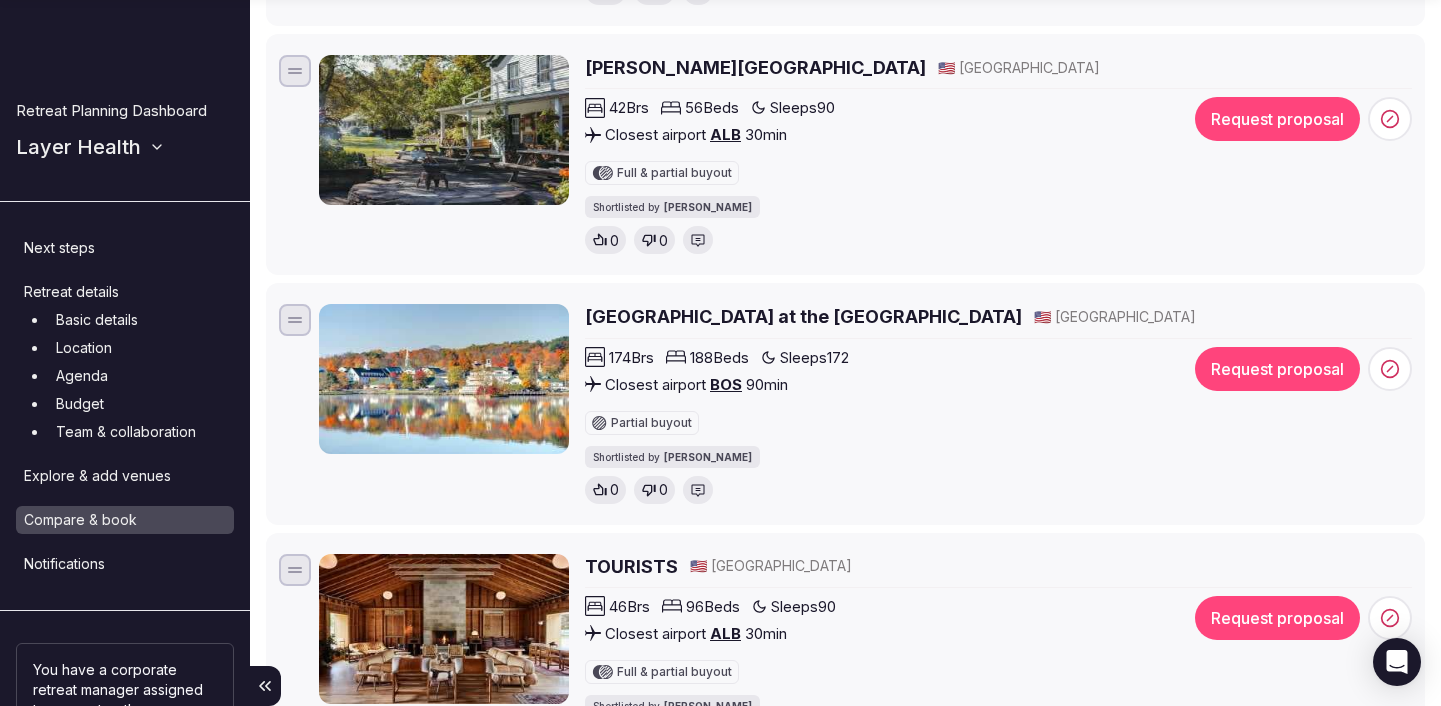 scroll, scrollTop: 867, scrollLeft: 0, axis: vertical 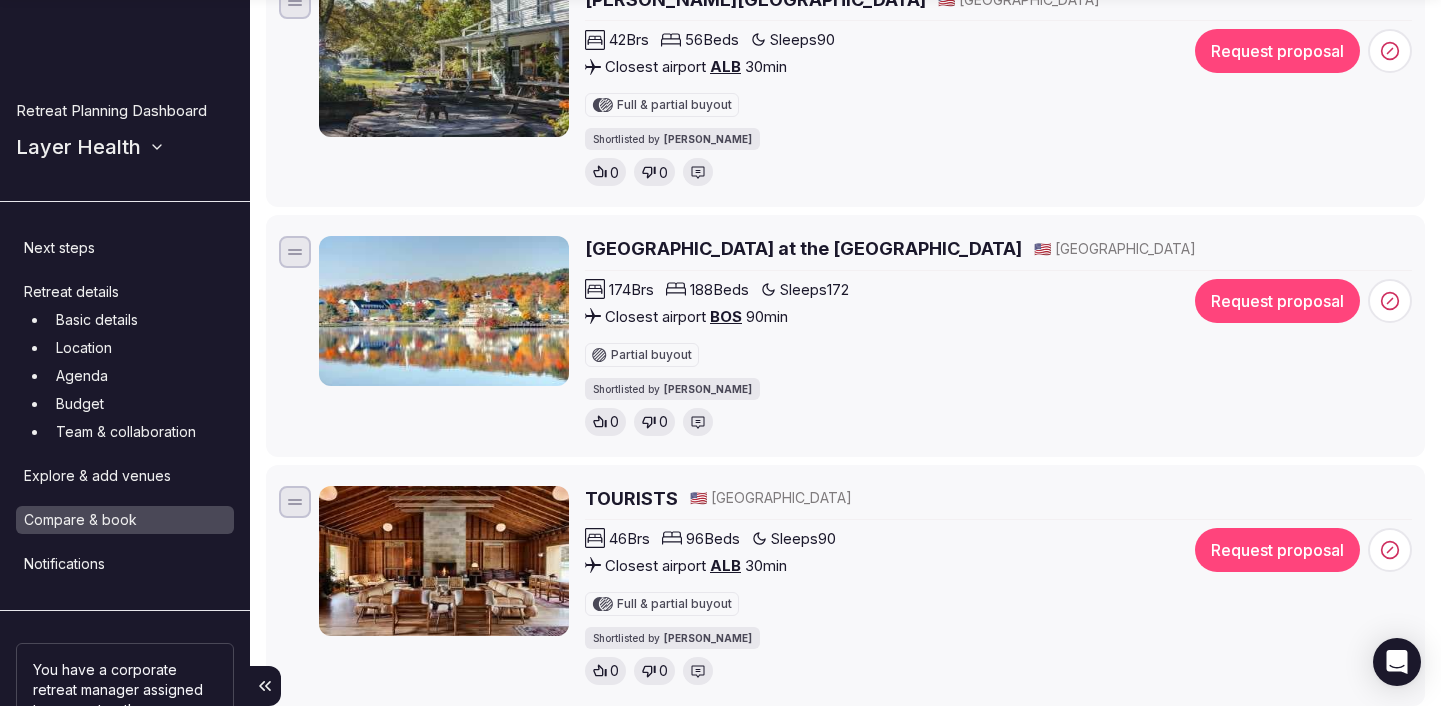 click on "Mill Falls at the Lake" at bounding box center (803, 248) 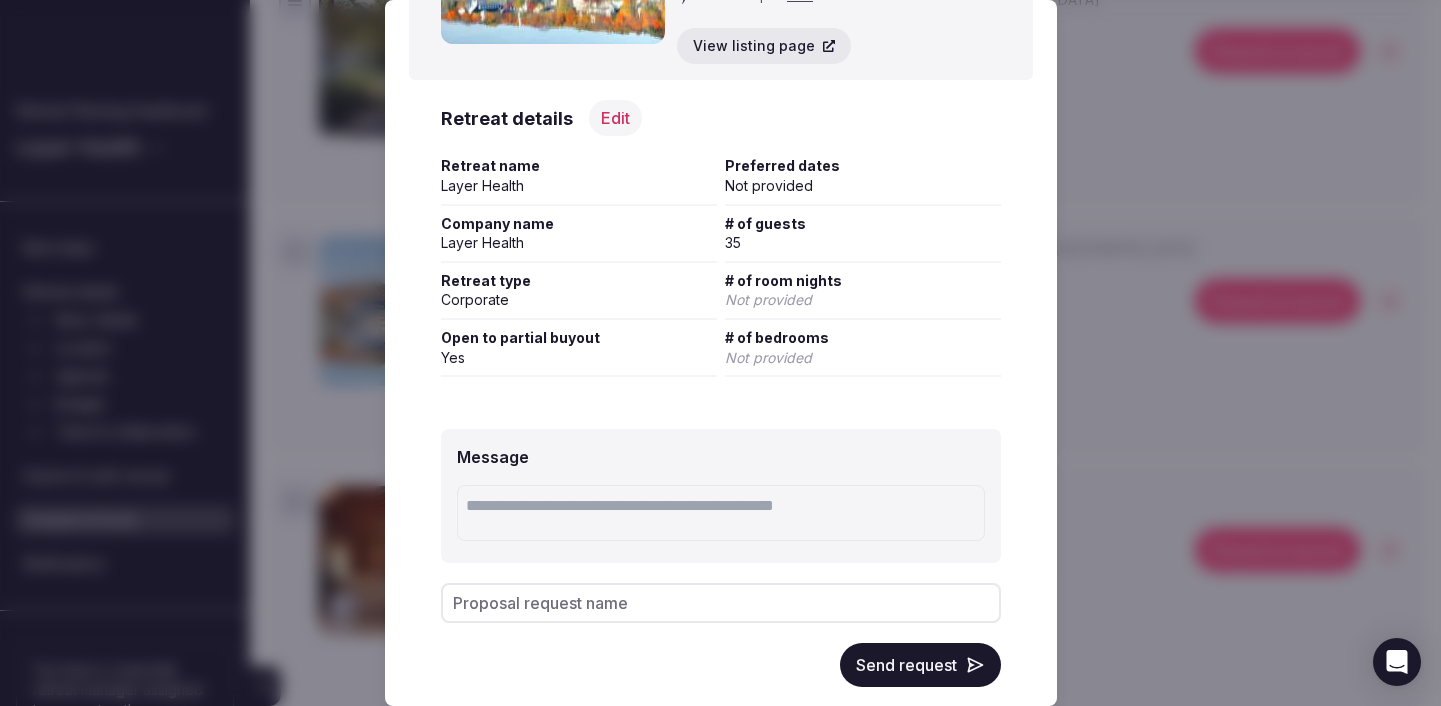 scroll, scrollTop: 201, scrollLeft: 0, axis: vertical 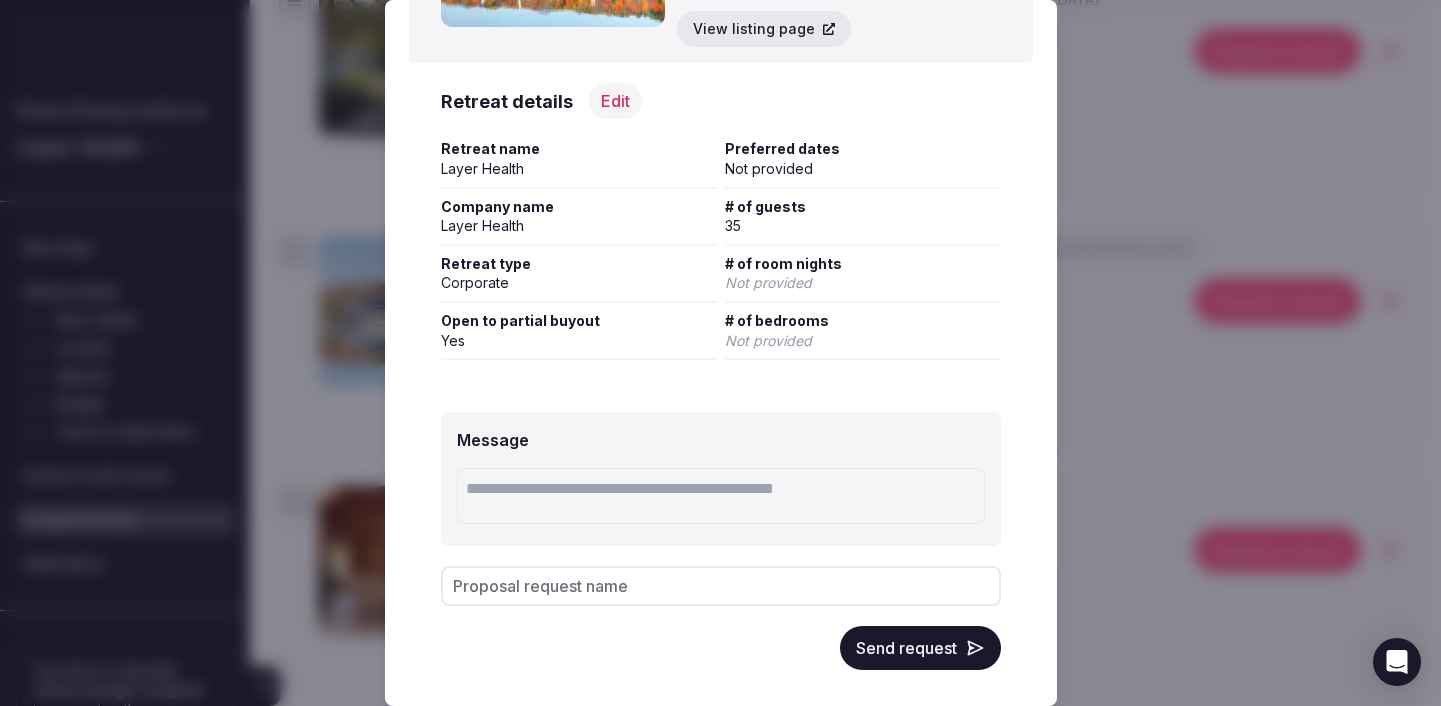 click at bounding box center [721, 496] 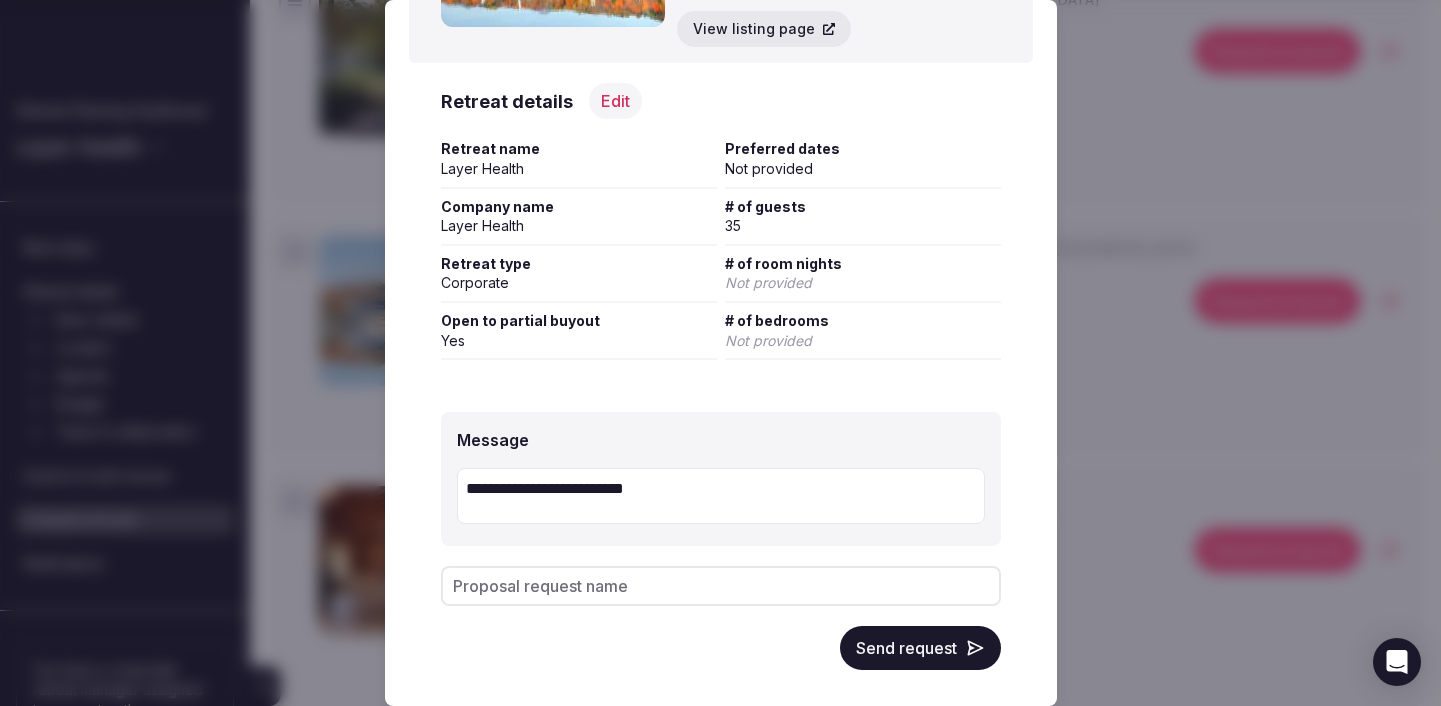 type on "**********" 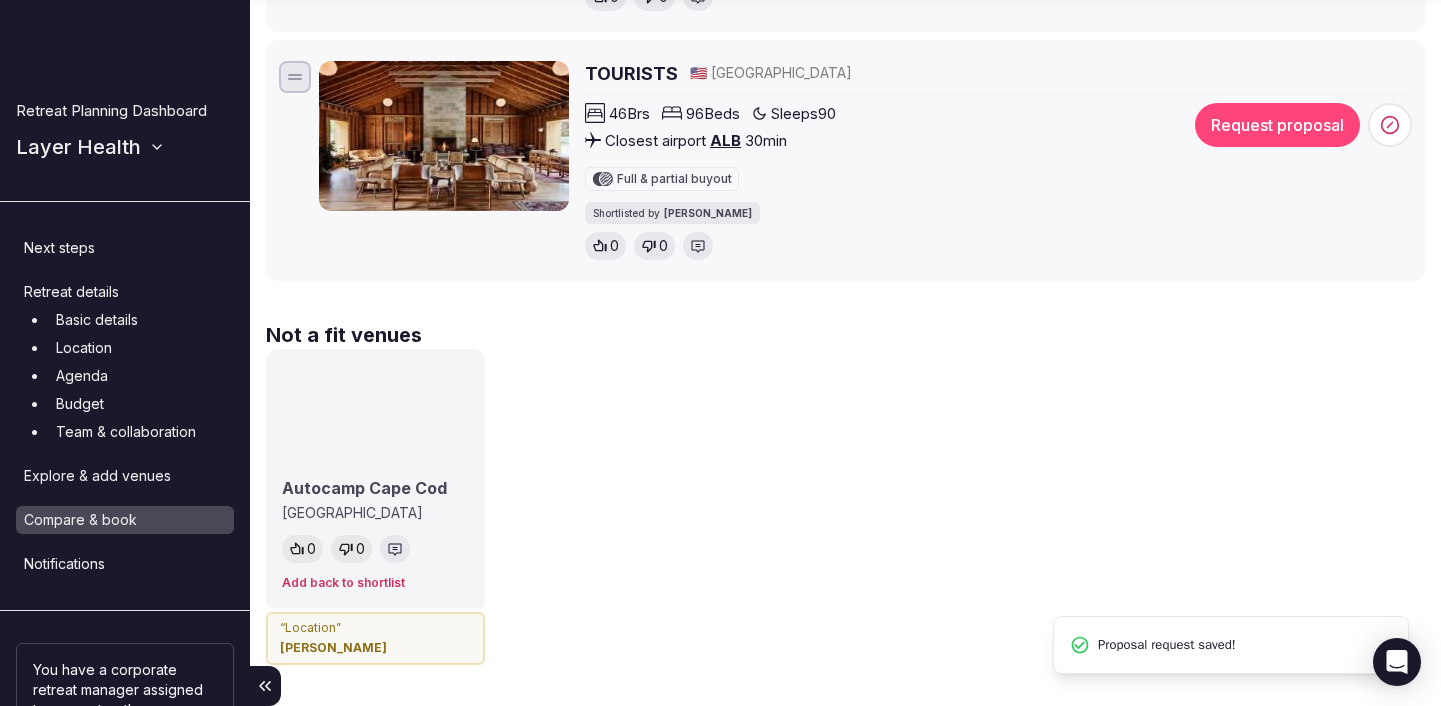 scroll, scrollTop: 1282, scrollLeft: 0, axis: vertical 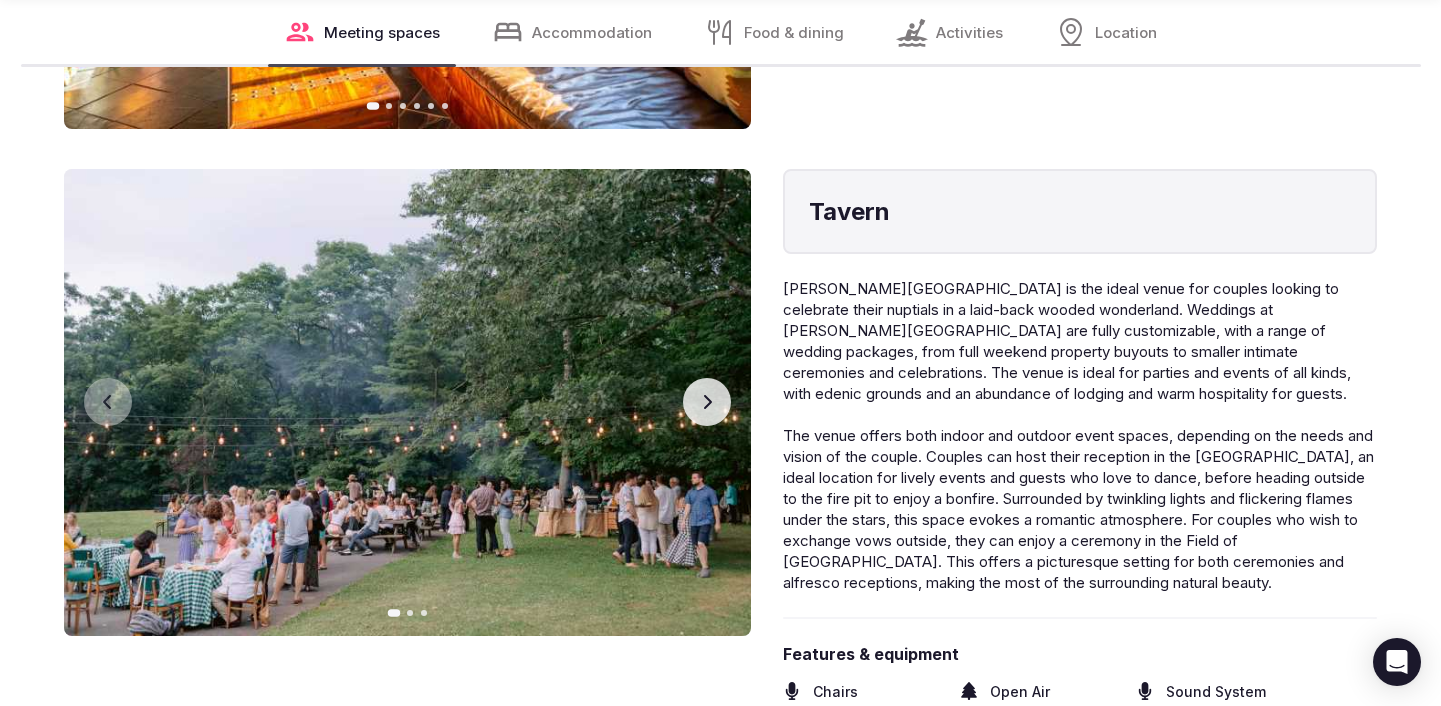 click on "Next slide" at bounding box center [707, 402] 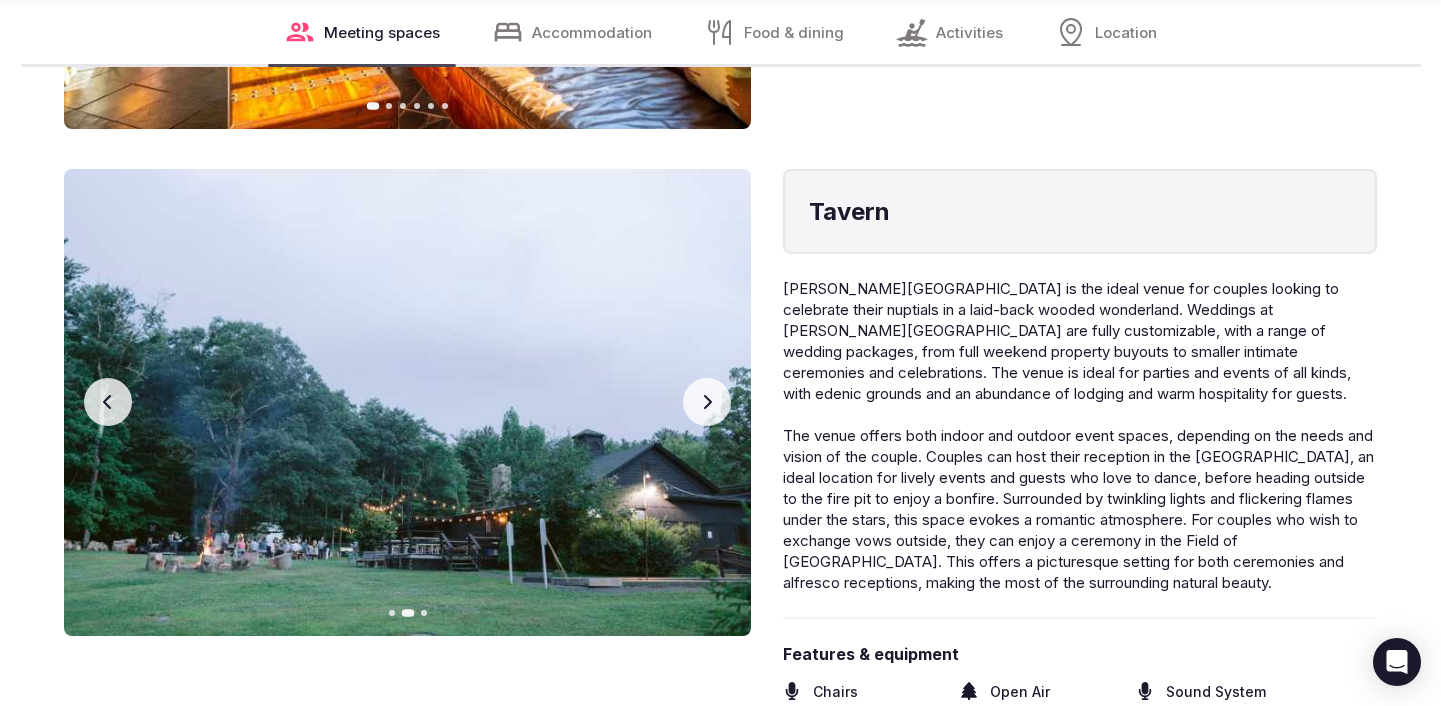 click on "Next slide" at bounding box center (707, 402) 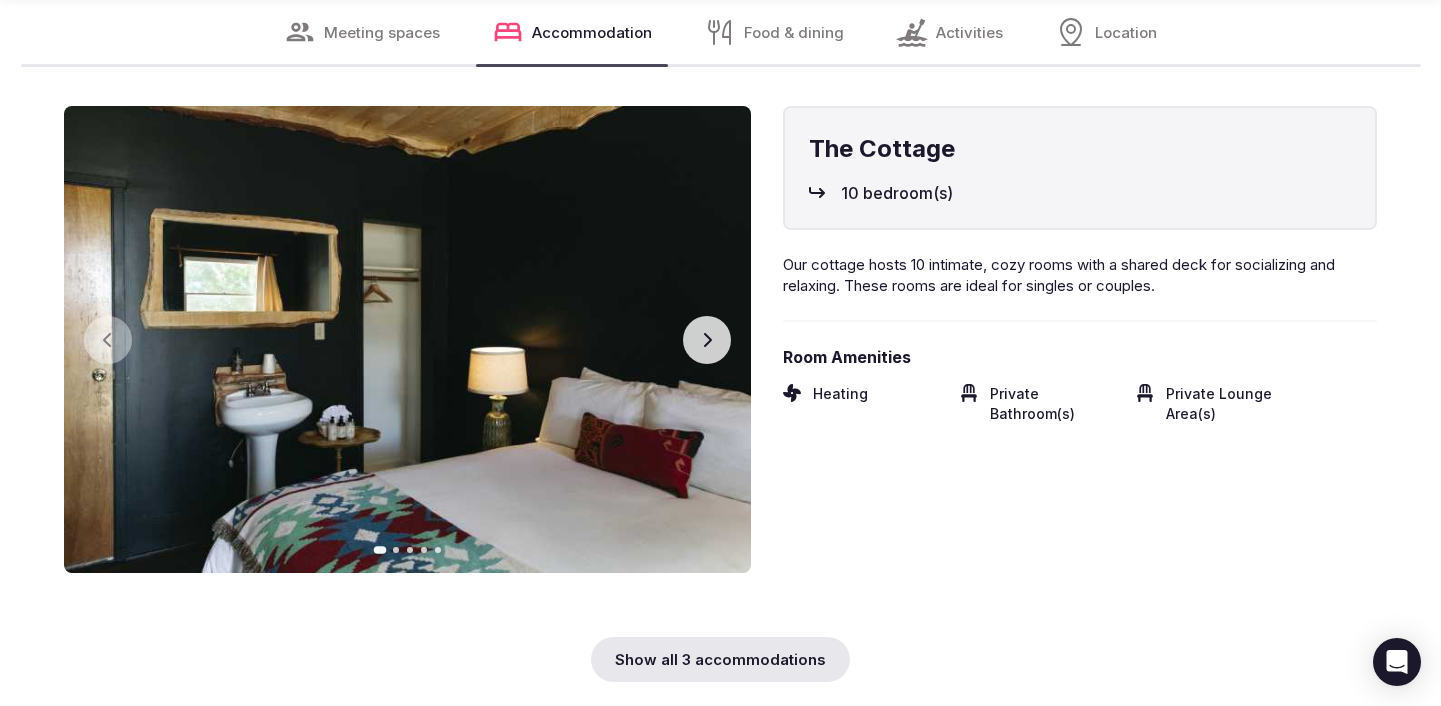 scroll, scrollTop: 4637, scrollLeft: 0, axis: vertical 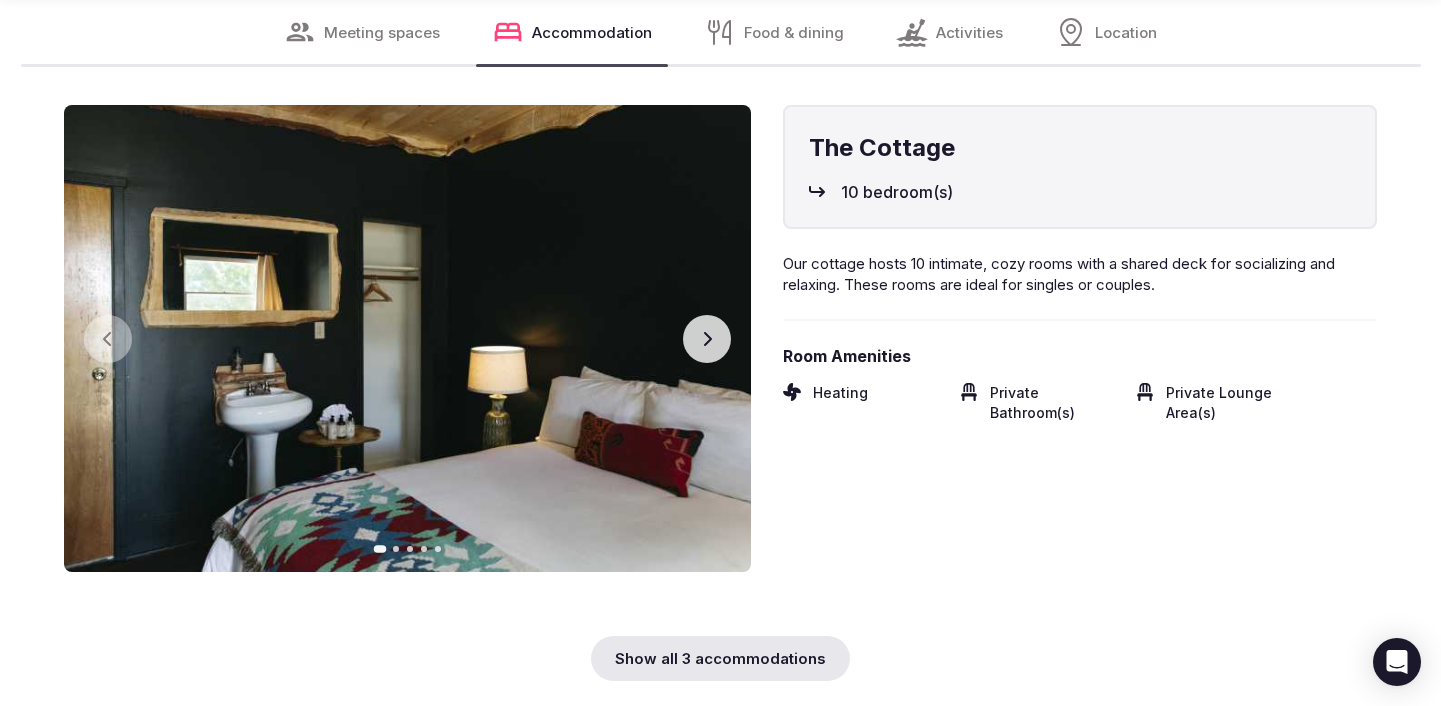 click on "Show all 3 accommodations" at bounding box center (720, 658) 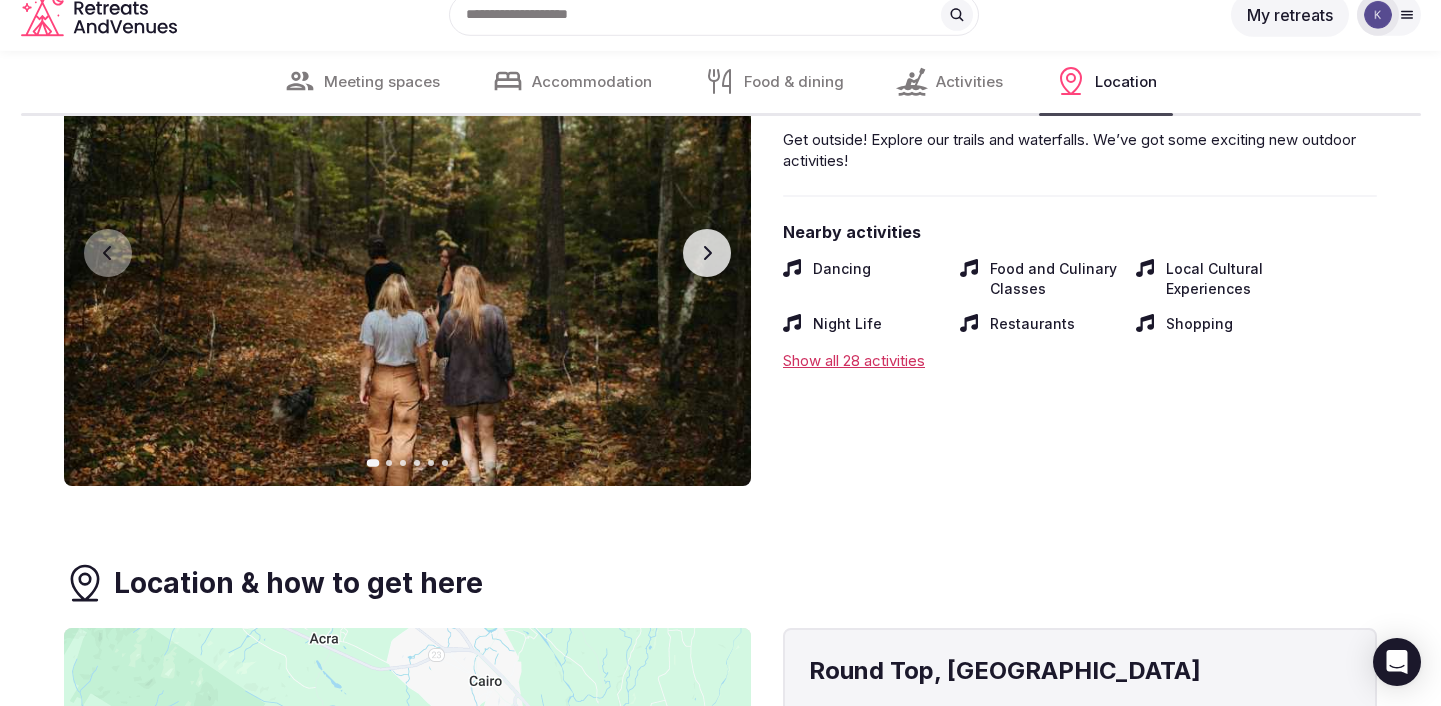 scroll, scrollTop: 5836, scrollLeft: 0, axis: vertical 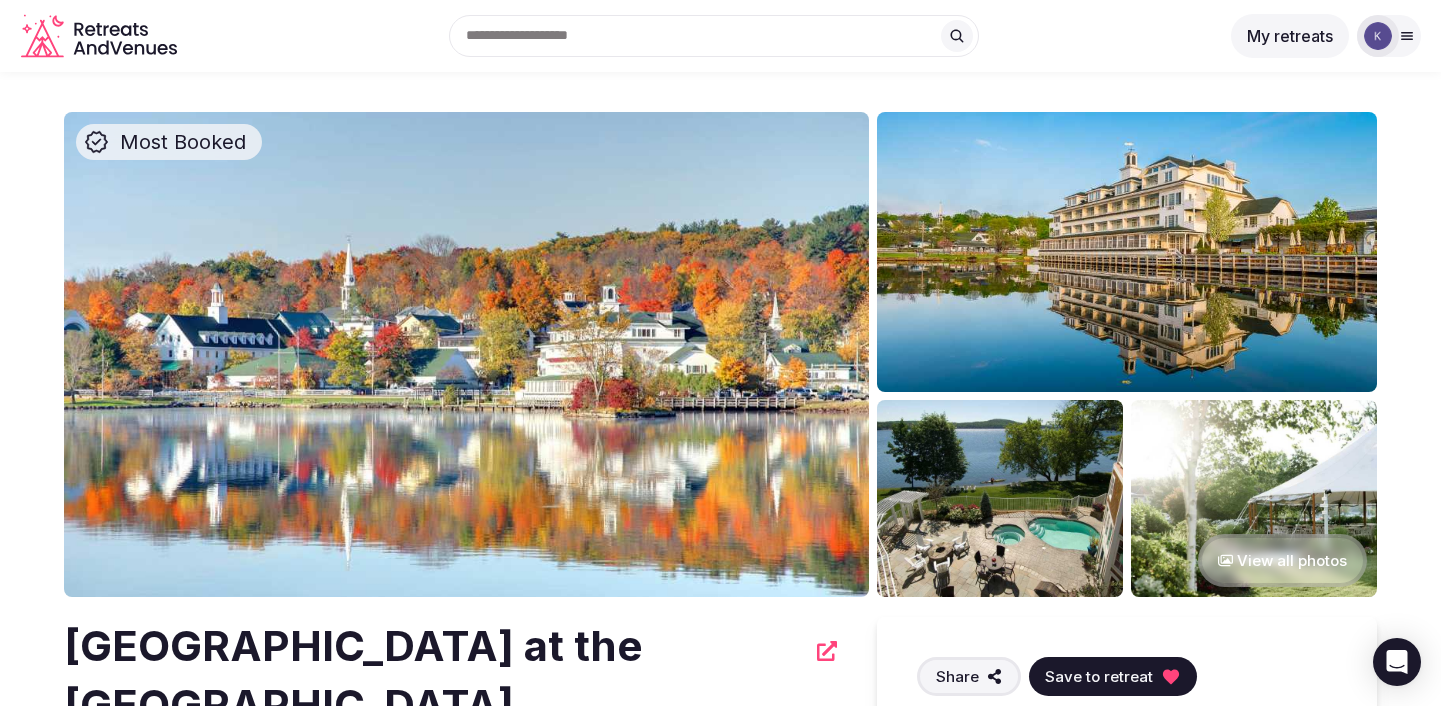 click on "View all photos" at bounding box center [1282, 560] 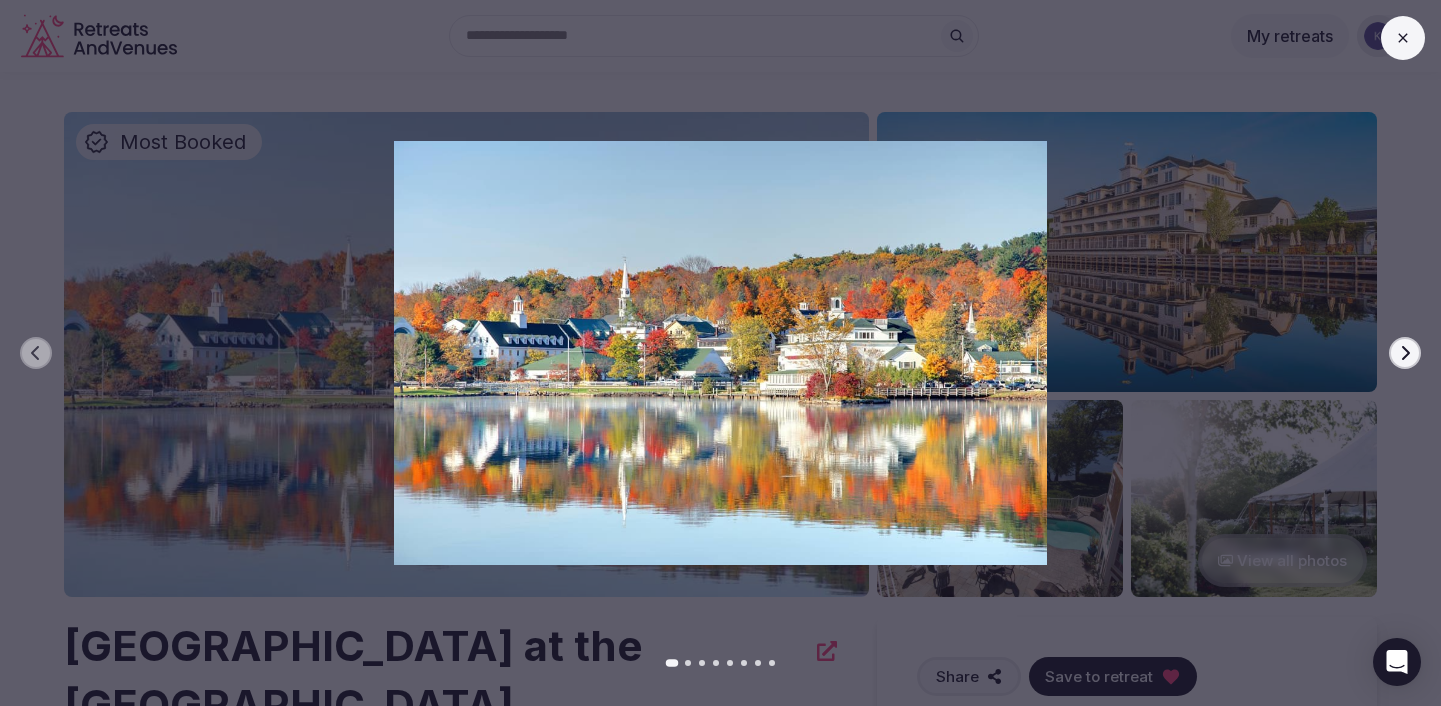 click 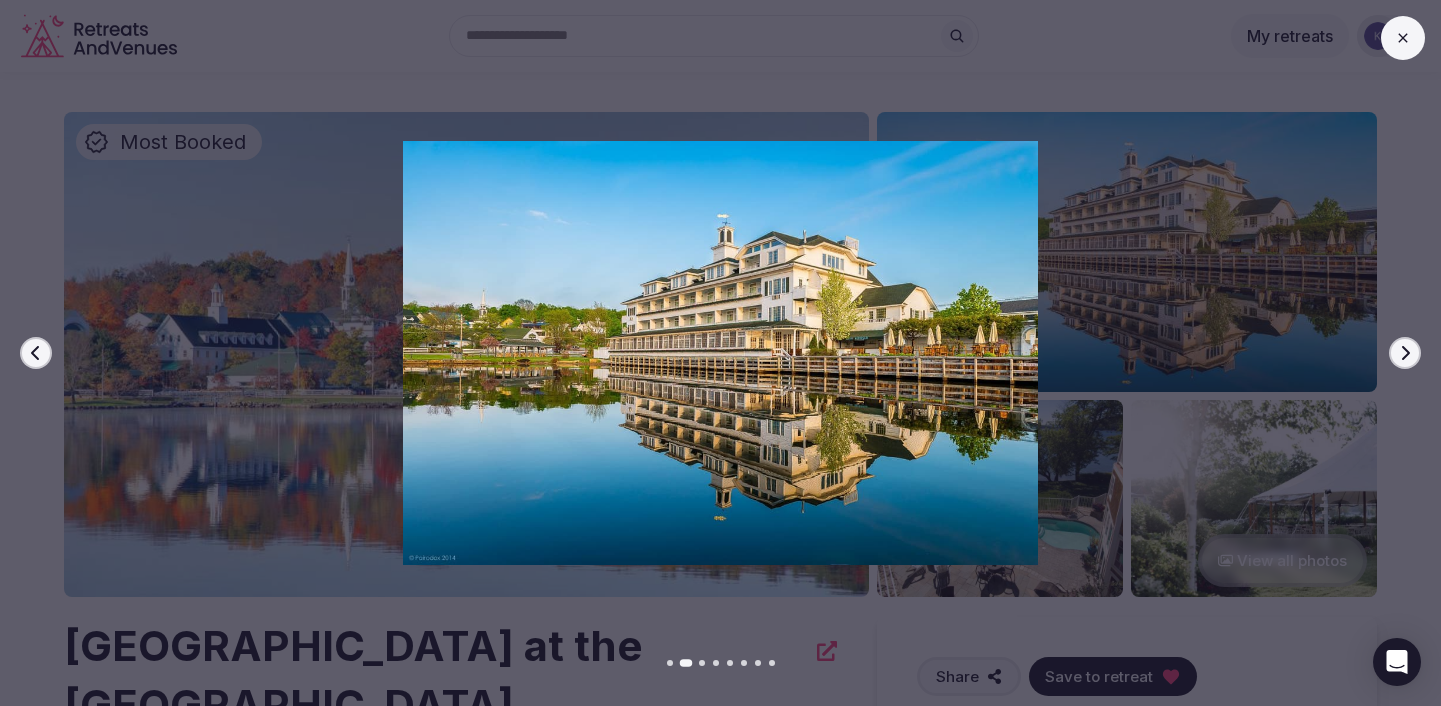 click 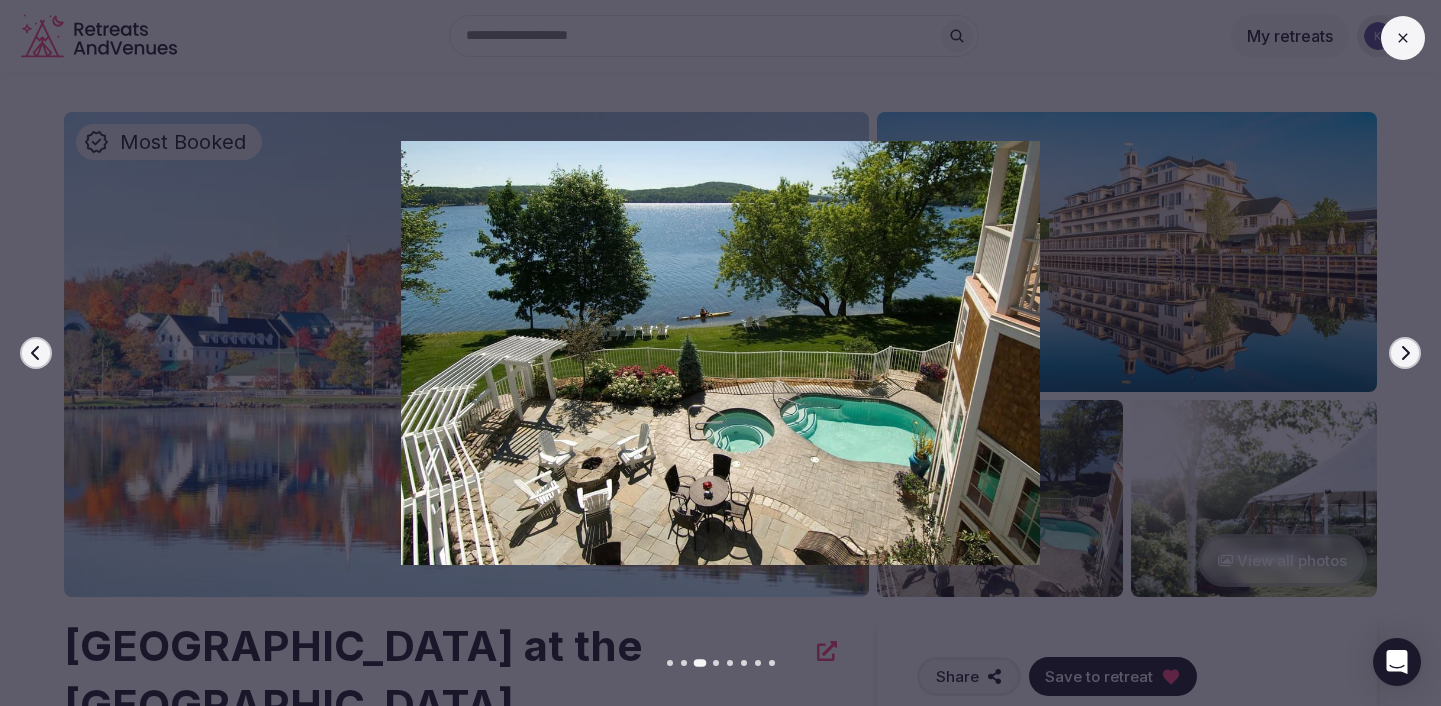 click 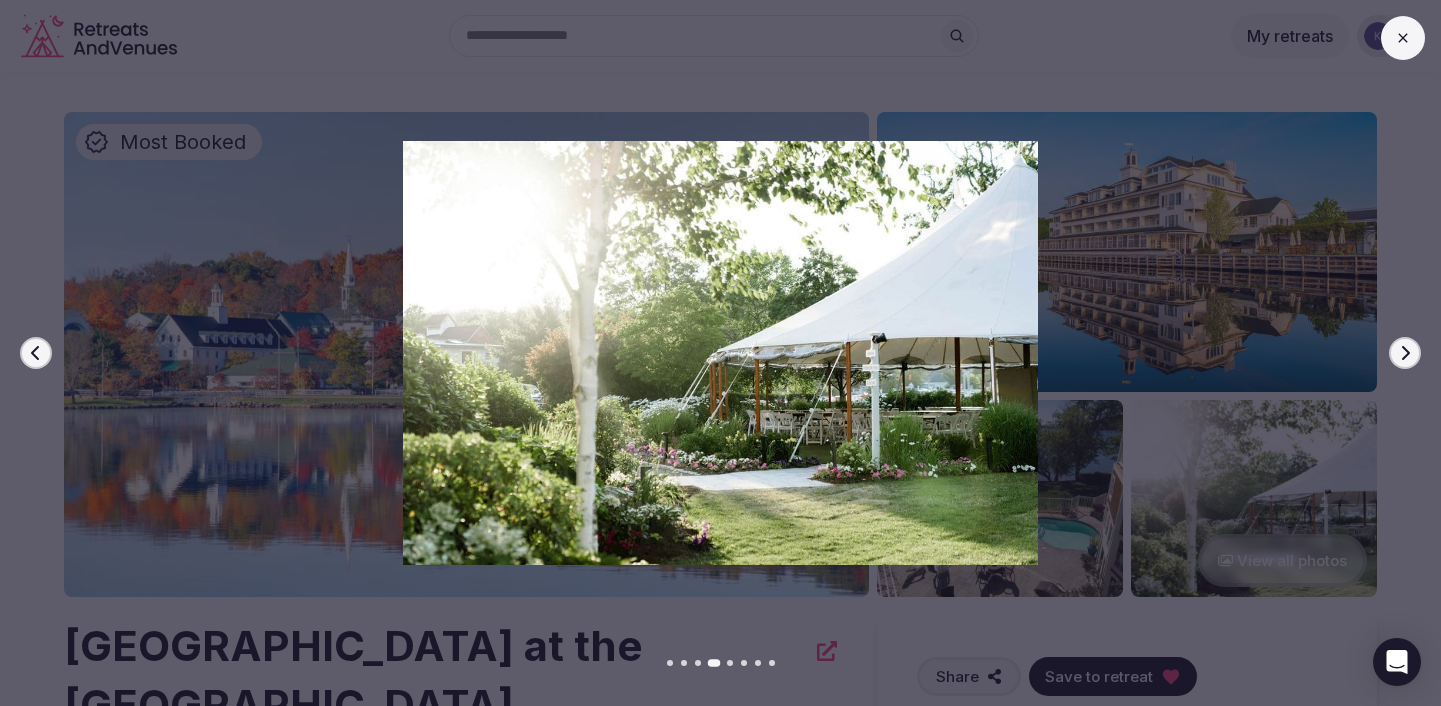click 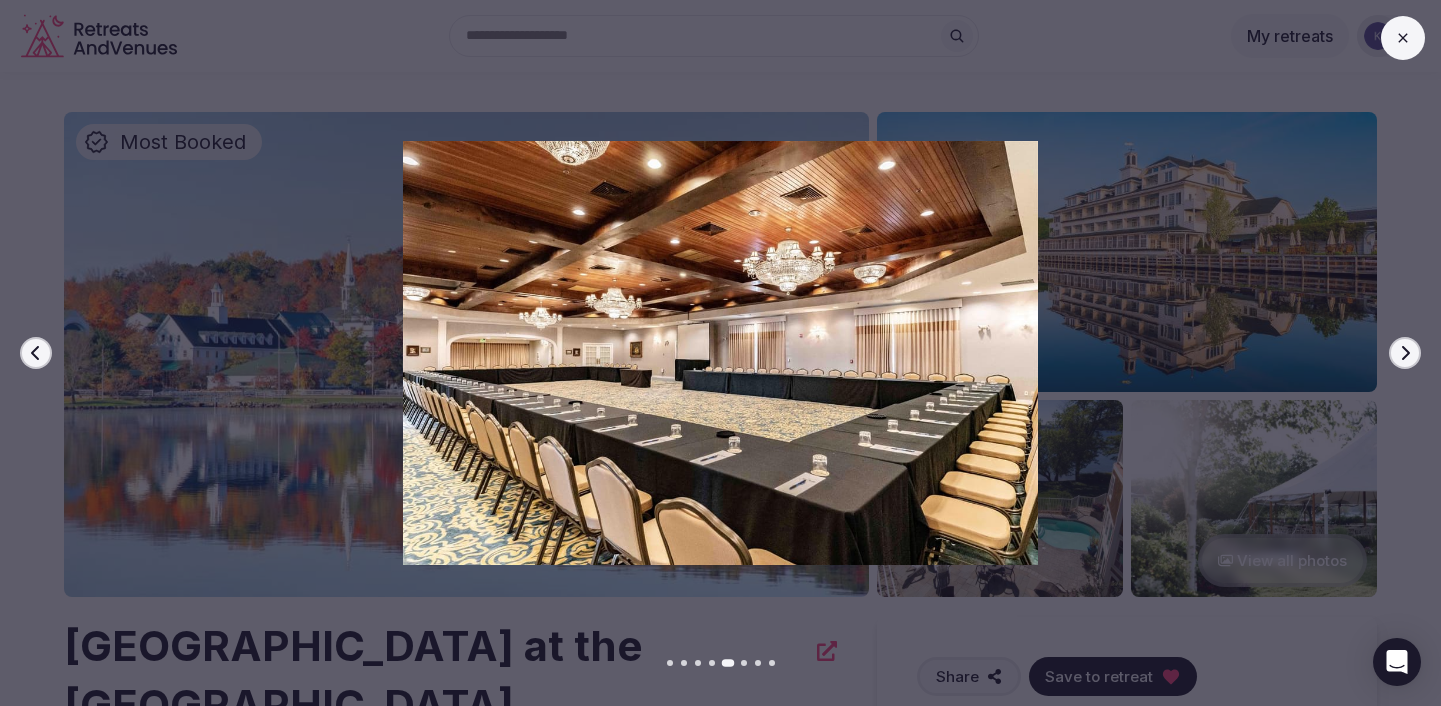 click 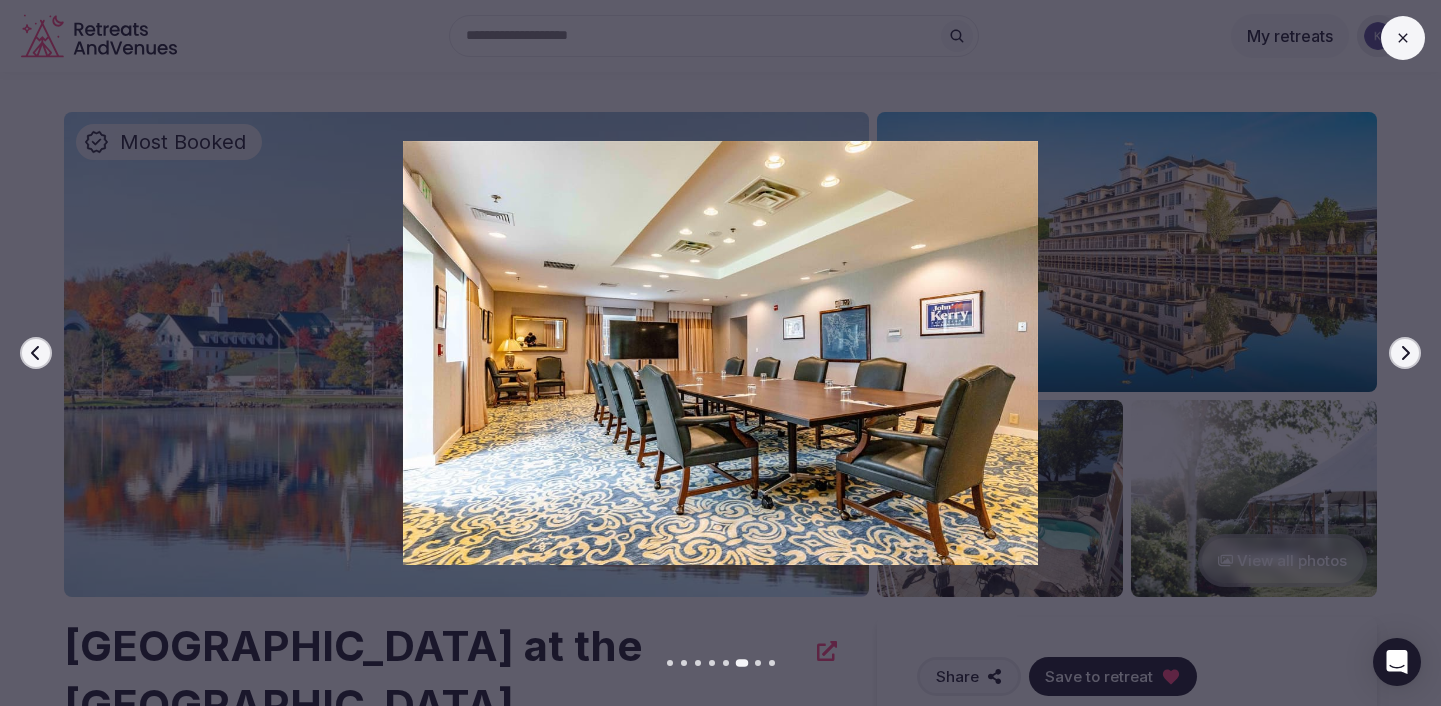 click 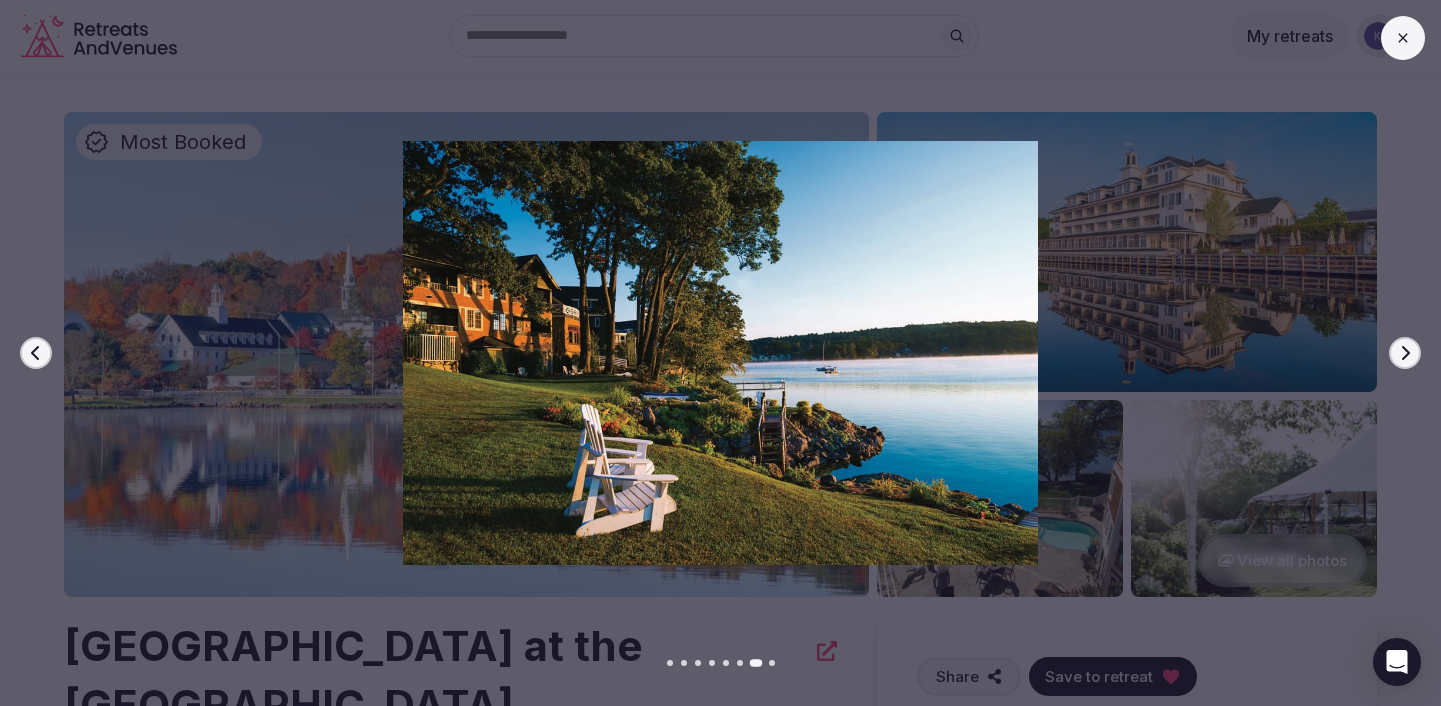 click 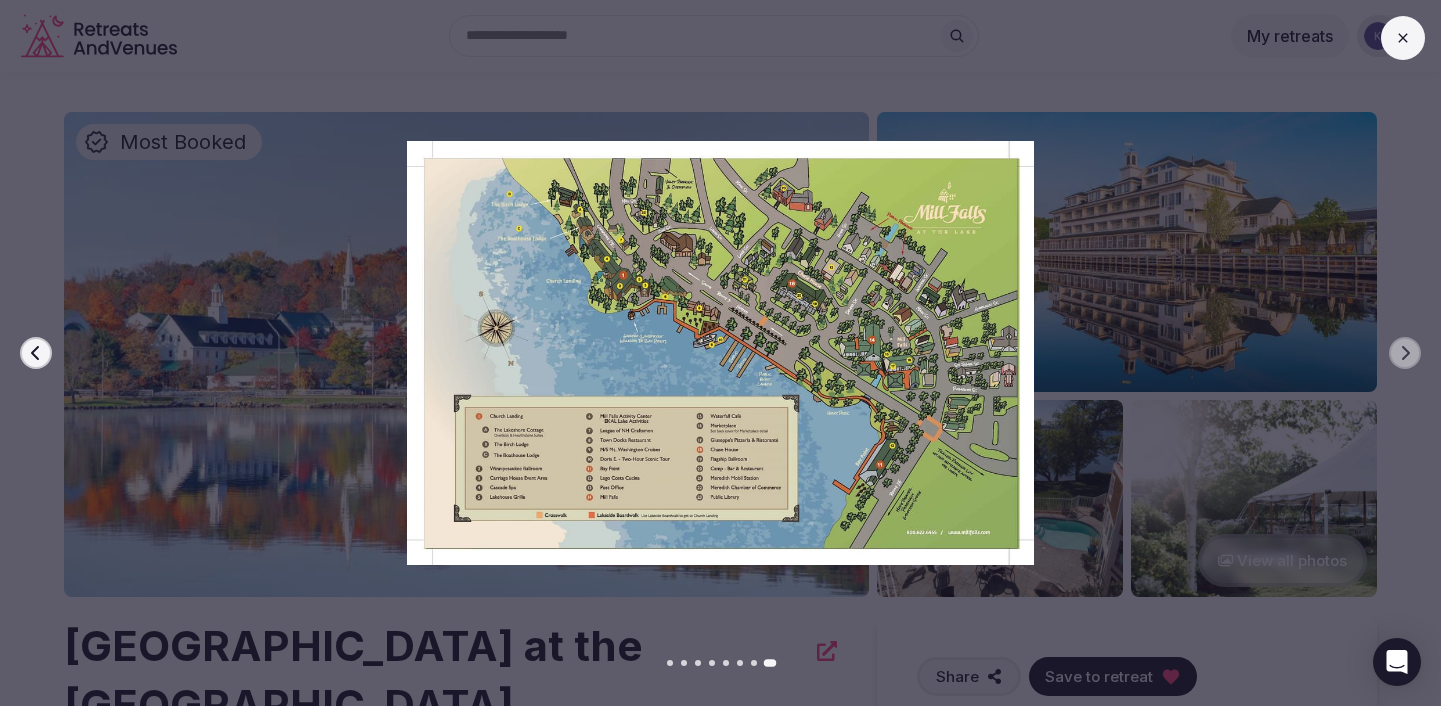 click at bounding box center (1403, 38) 